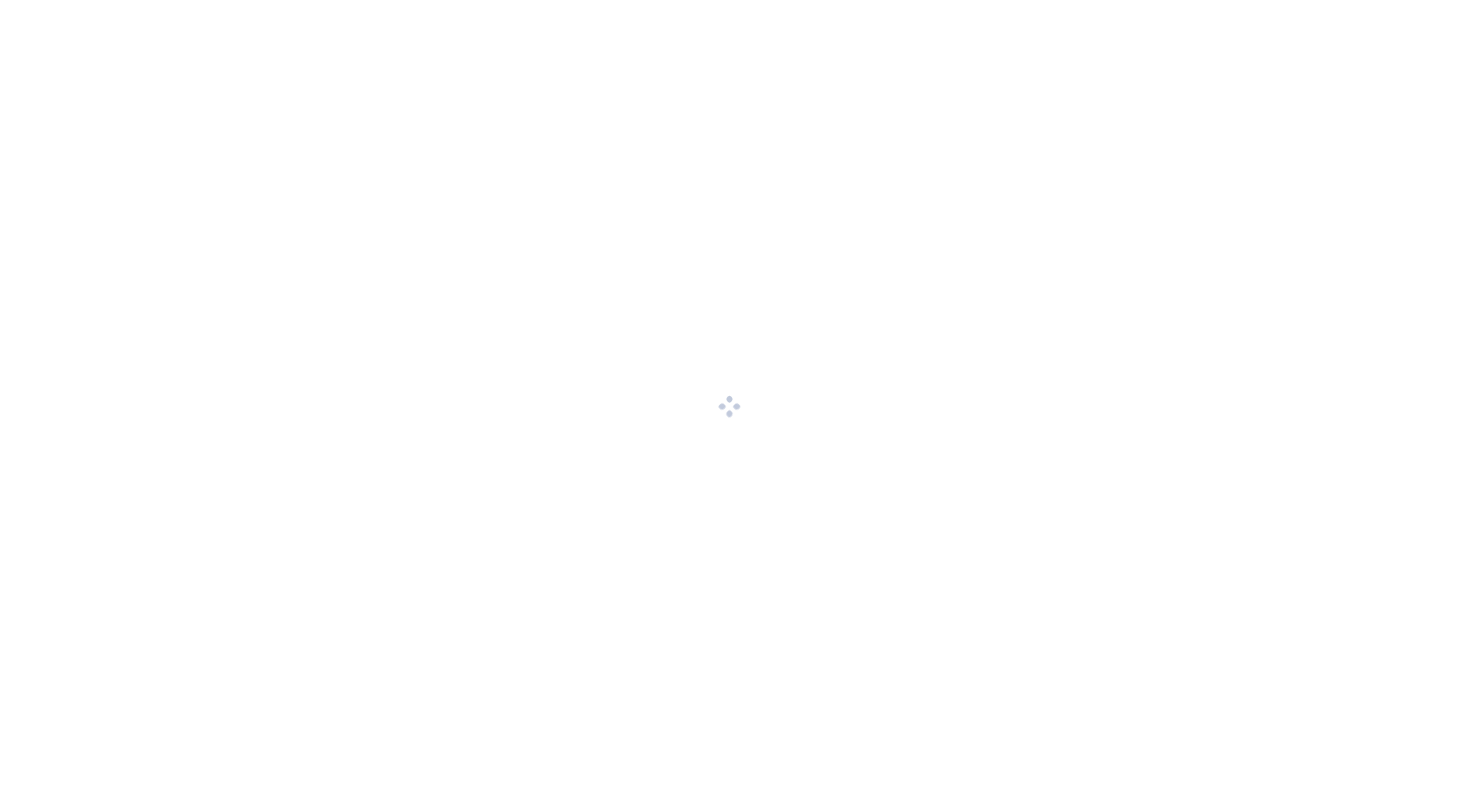 scroll, scrollTop: 0, scrollLeft: 0, axis: both 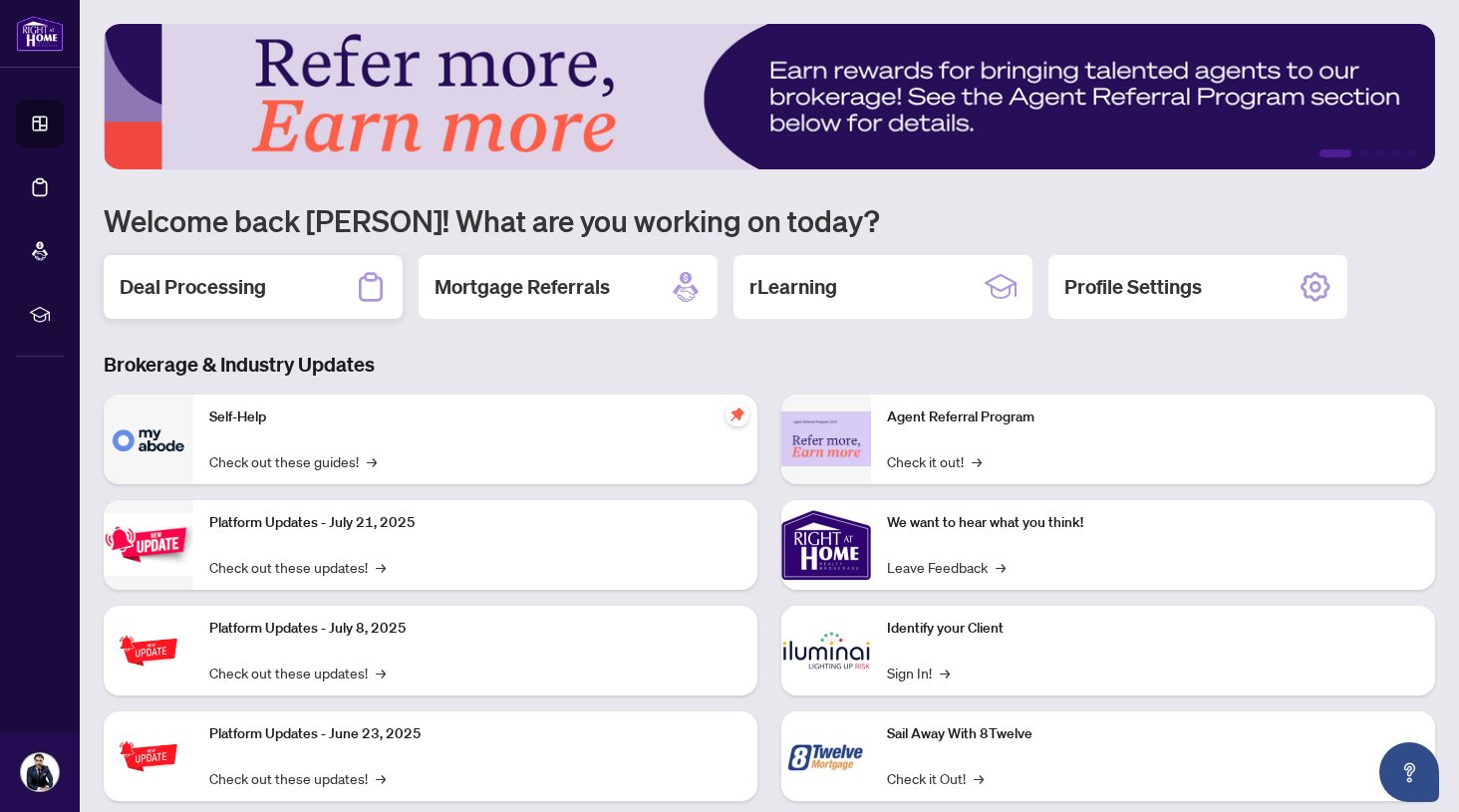 click on "Deal Processing" at bounding box center [192, 287] 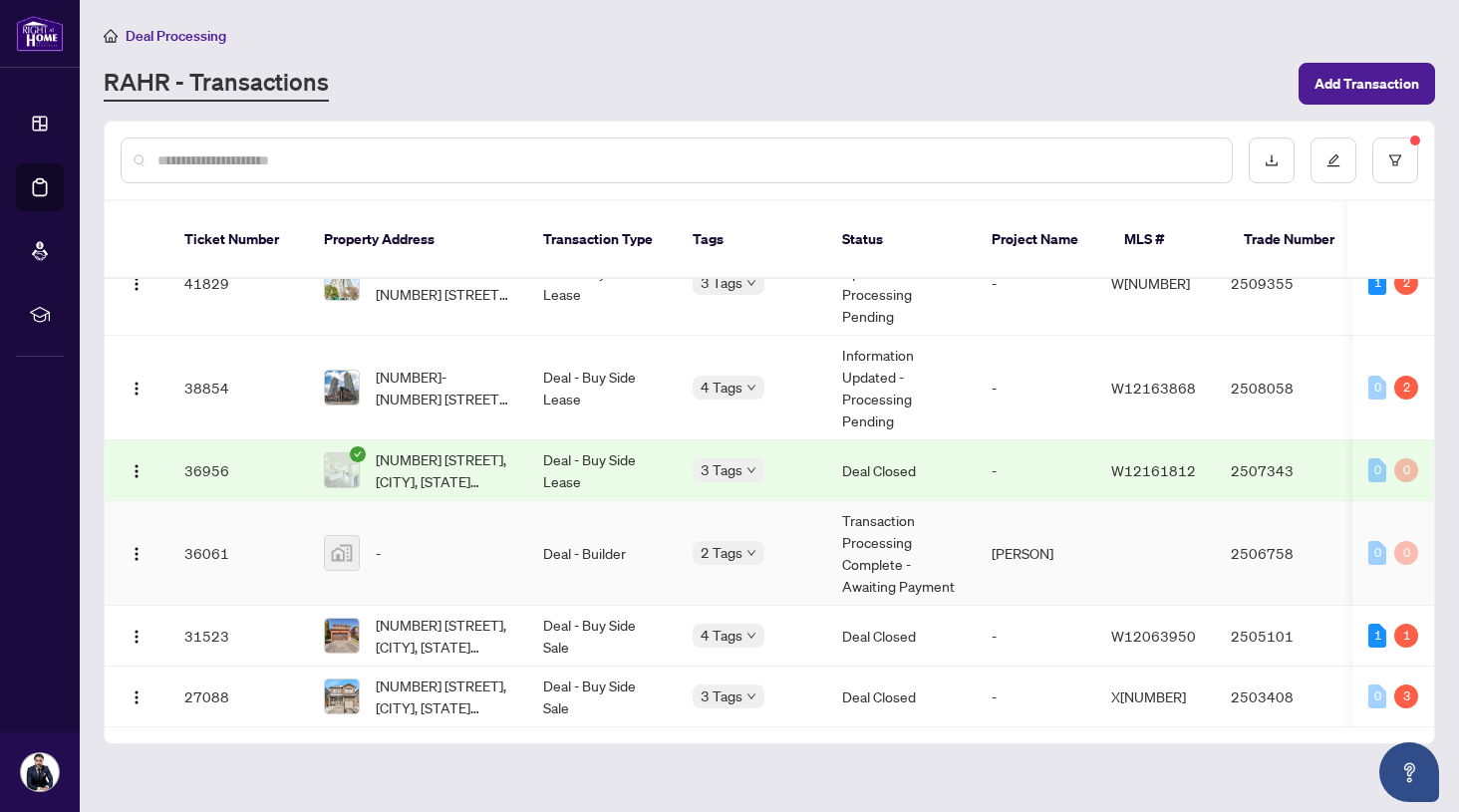 scroll, scrollTop: 324, scrollLeft: 0, axis: vertical 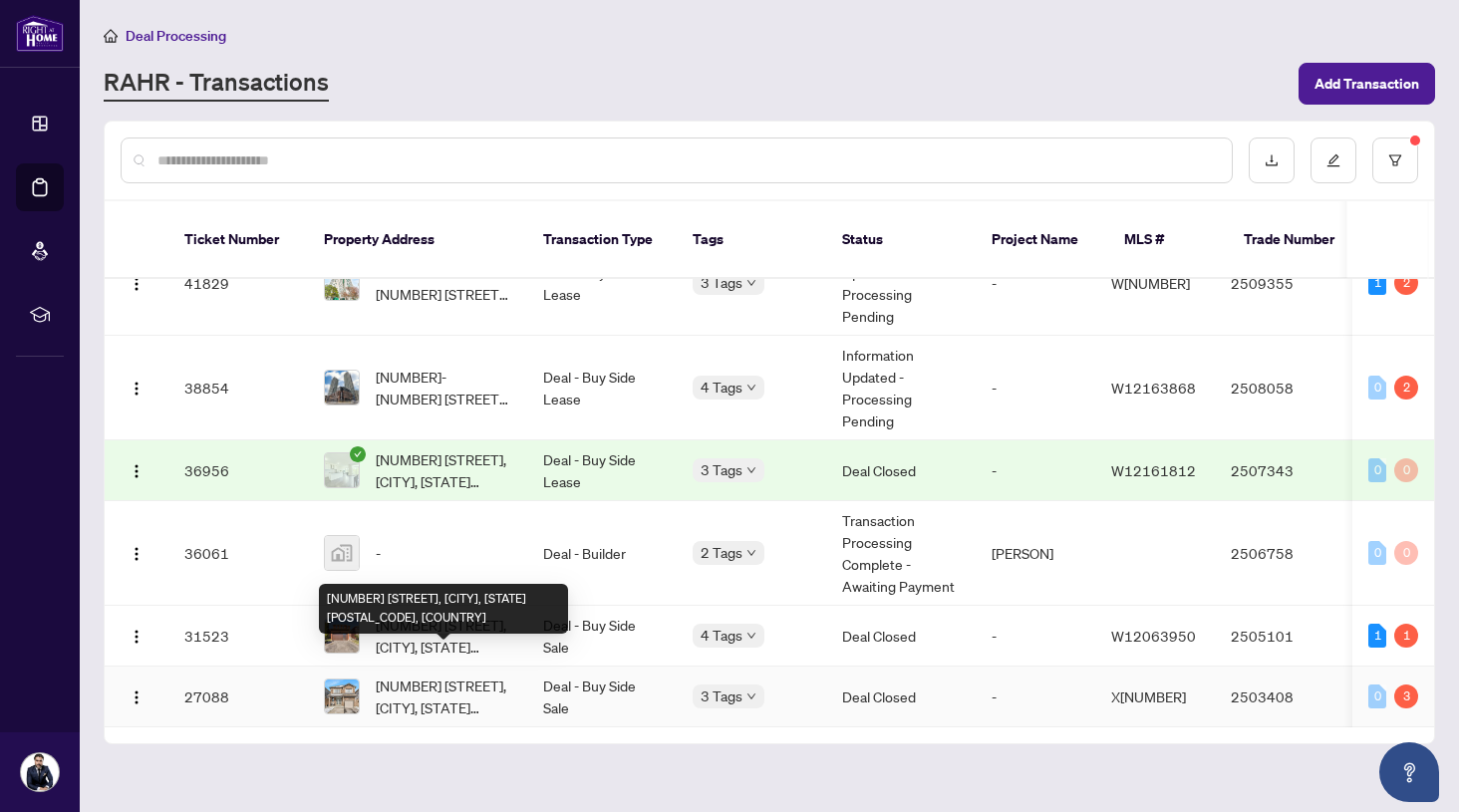 click on "[NUMBER] [STREET], [CITY], [STATE] [POSTAL_CODE], [COUNTRY]" at bounding box center (443, 696) 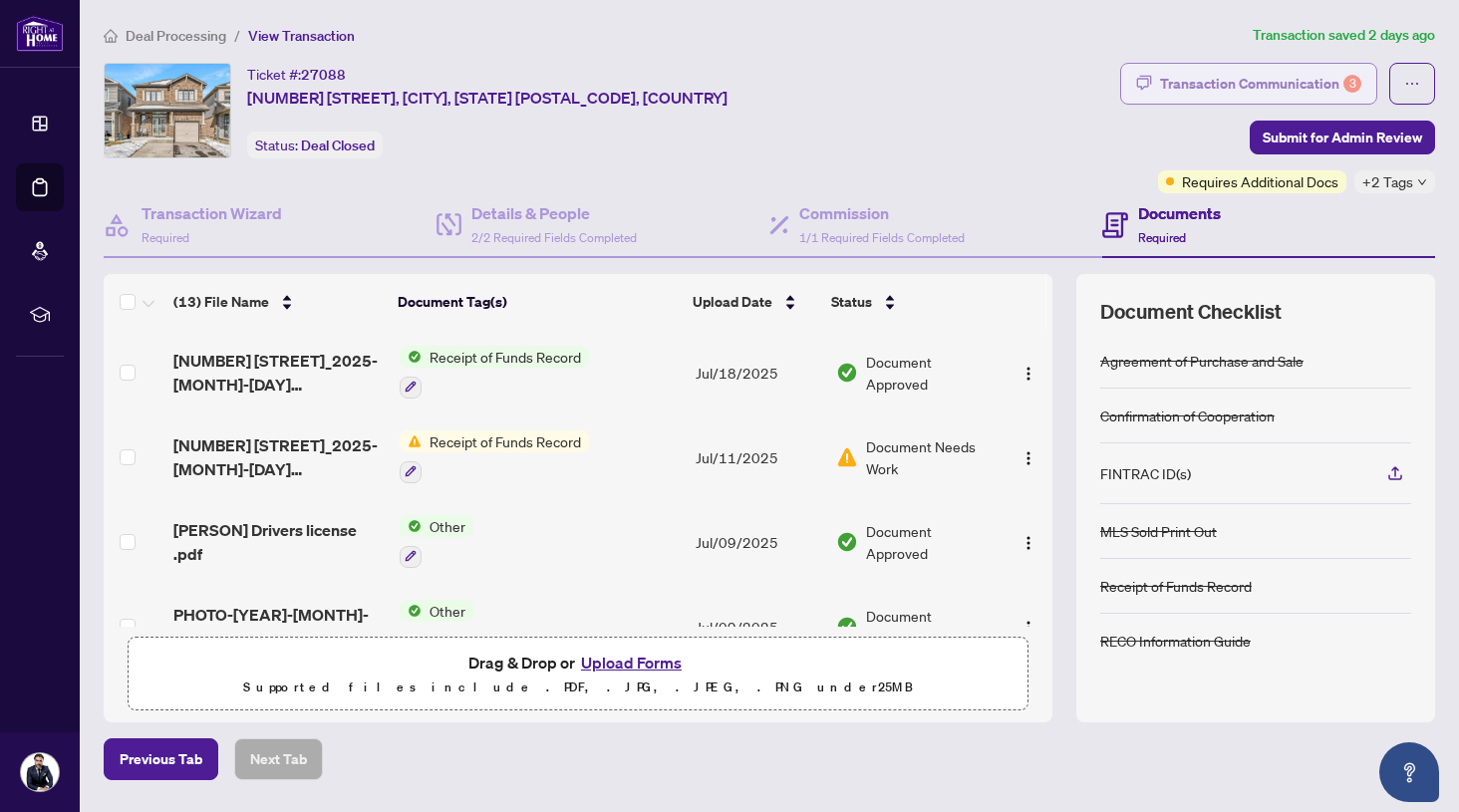 click on "Transaction Communication 3" at bounding box center [1261, 84] 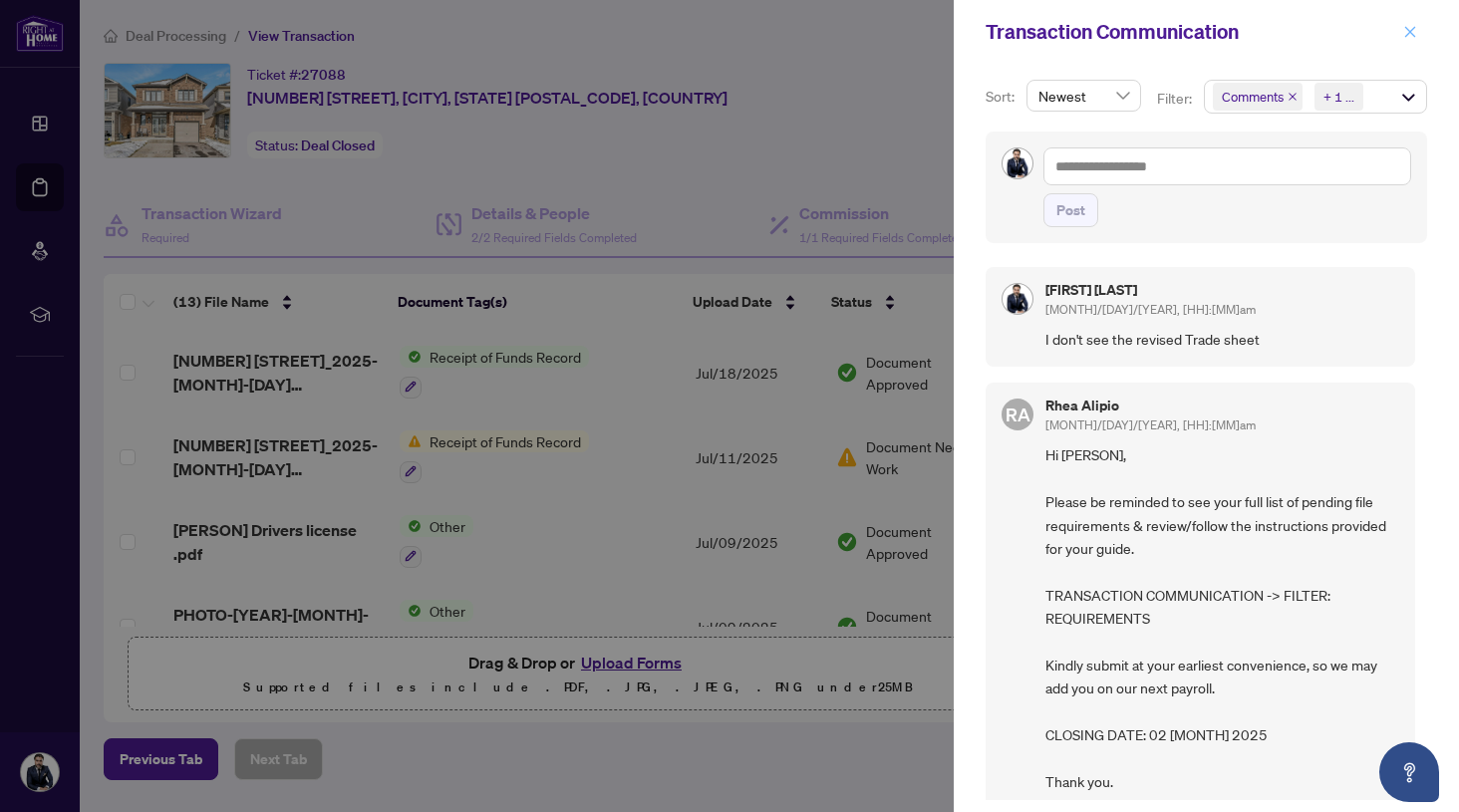 click at bounding box center (1410, 32) 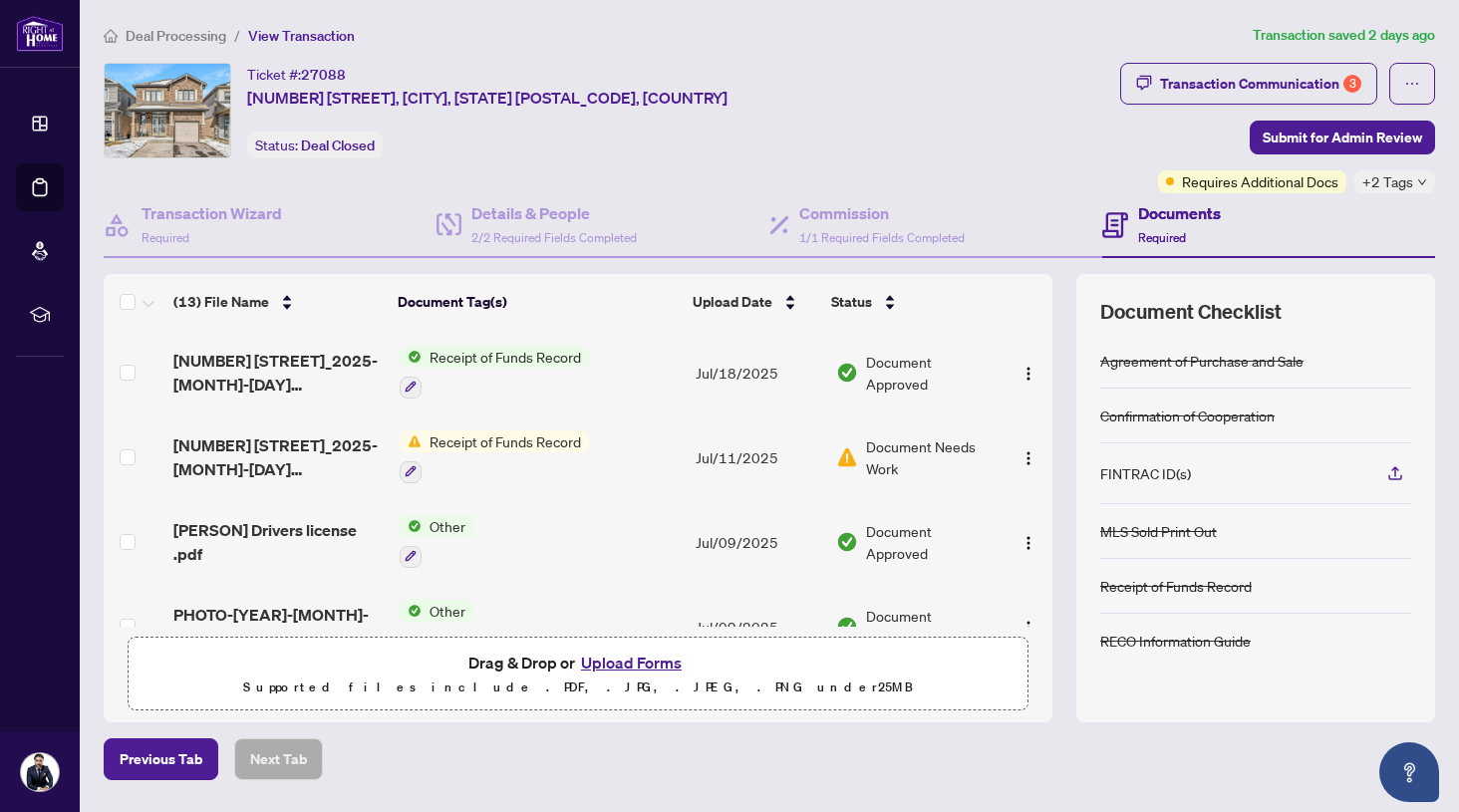 scroll, scrollTop: 0, scrollLeft: 0, axis: both 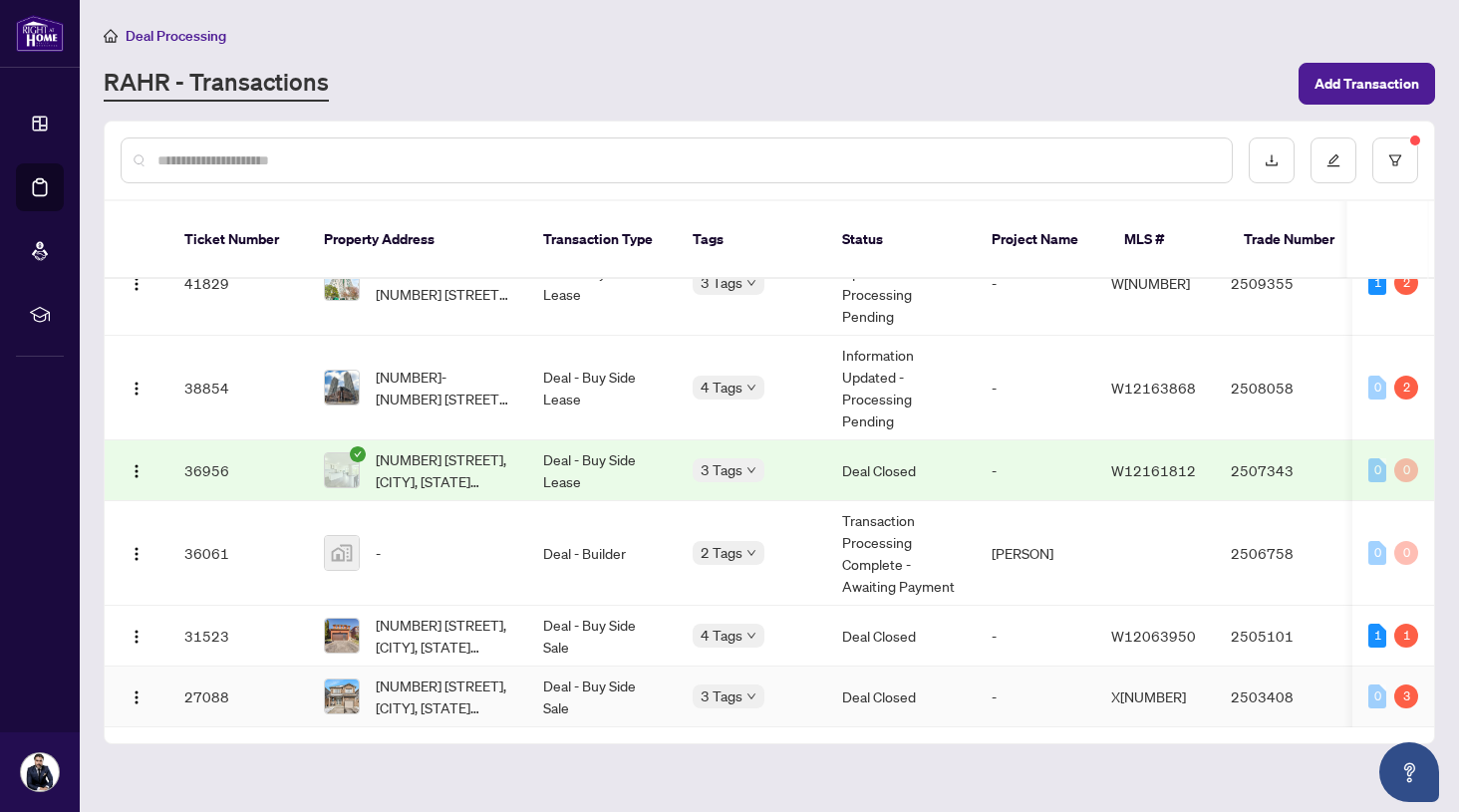 click on "2503408" at bounding box center [1285, 696] 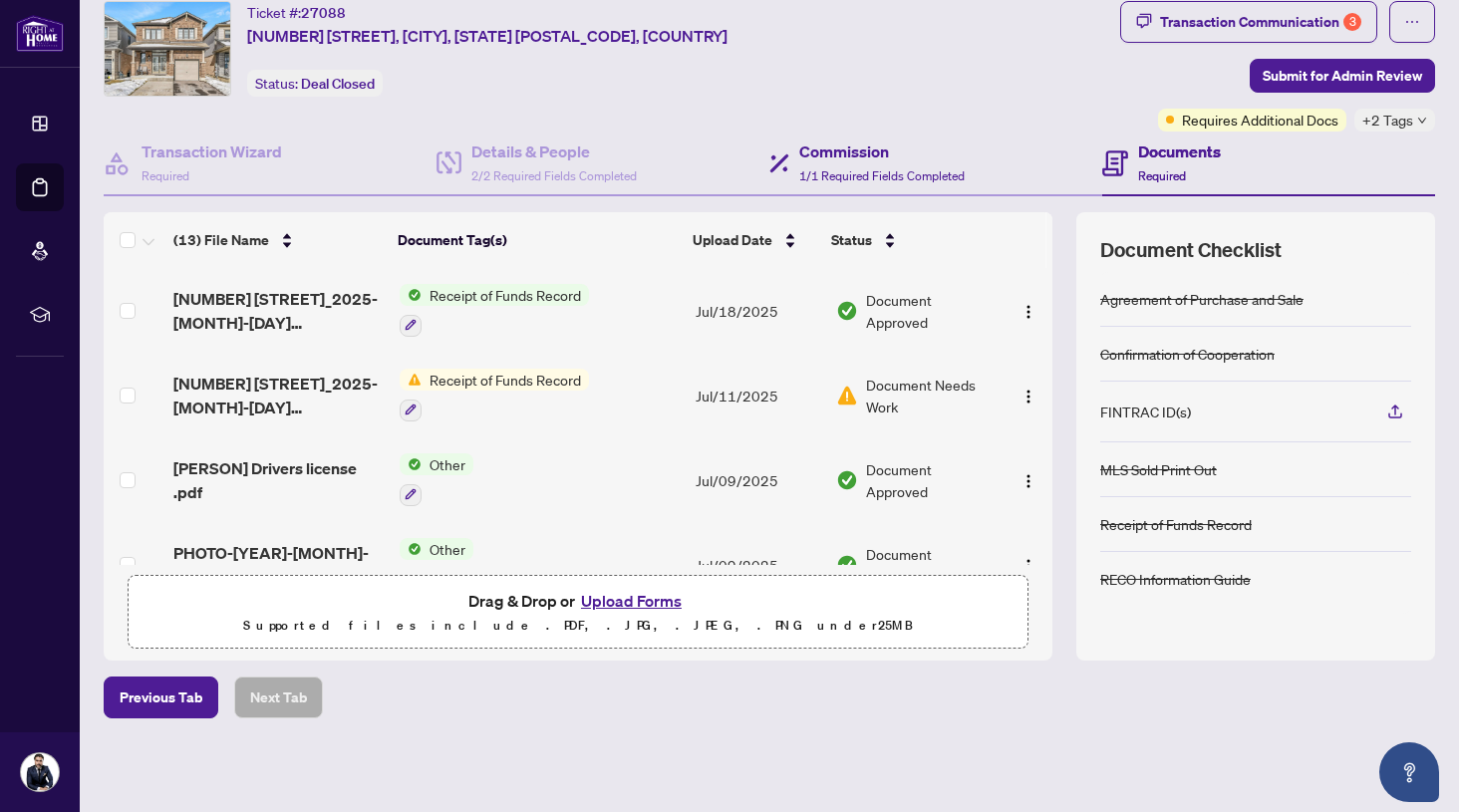 scroll, scrollTop: 61, scrollLeft: 0, axis: vertical 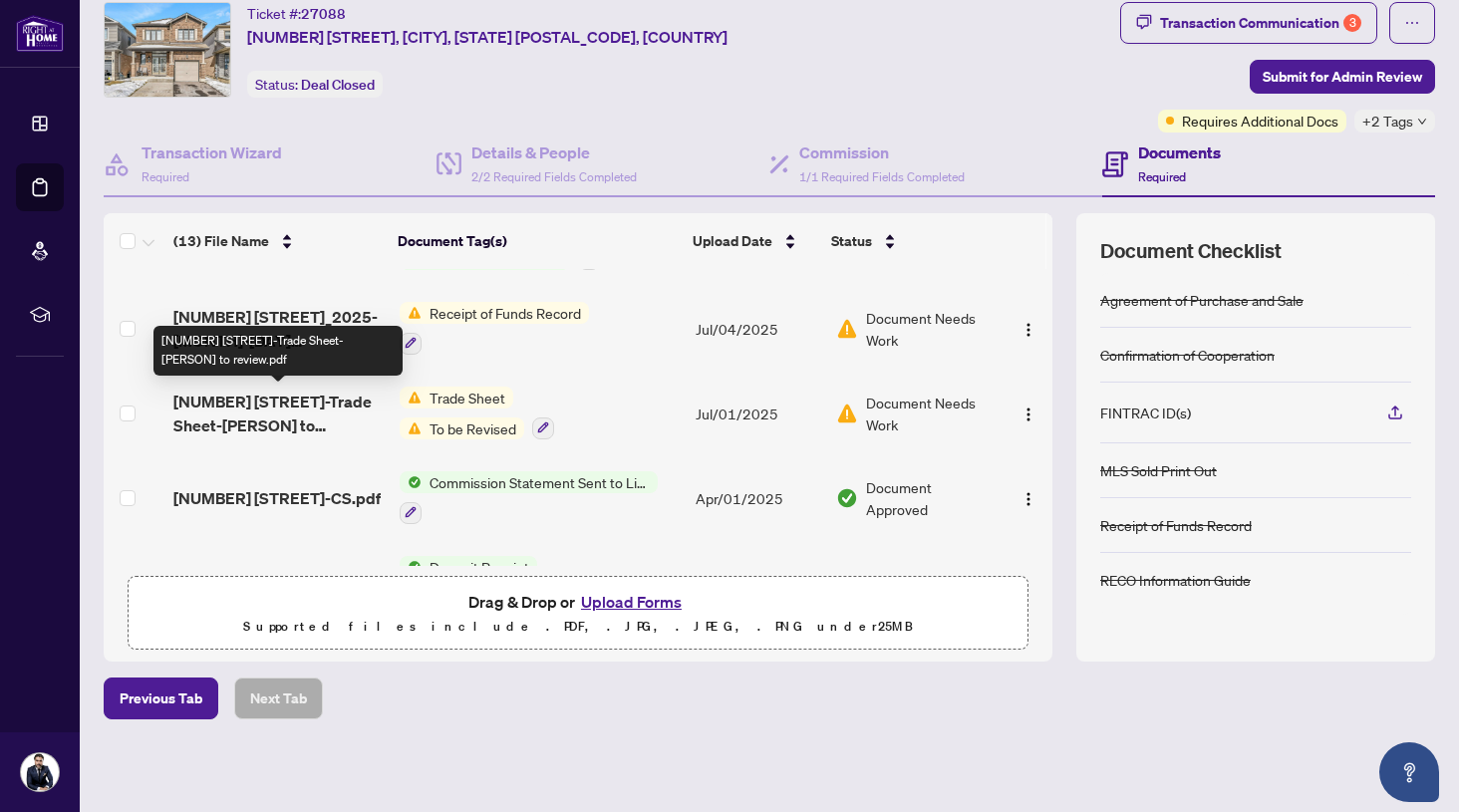 click on "[NUMBER] [STREET]-Trade Sheet-[PERSON] to review.pdf" at bounding box center [278, 413] 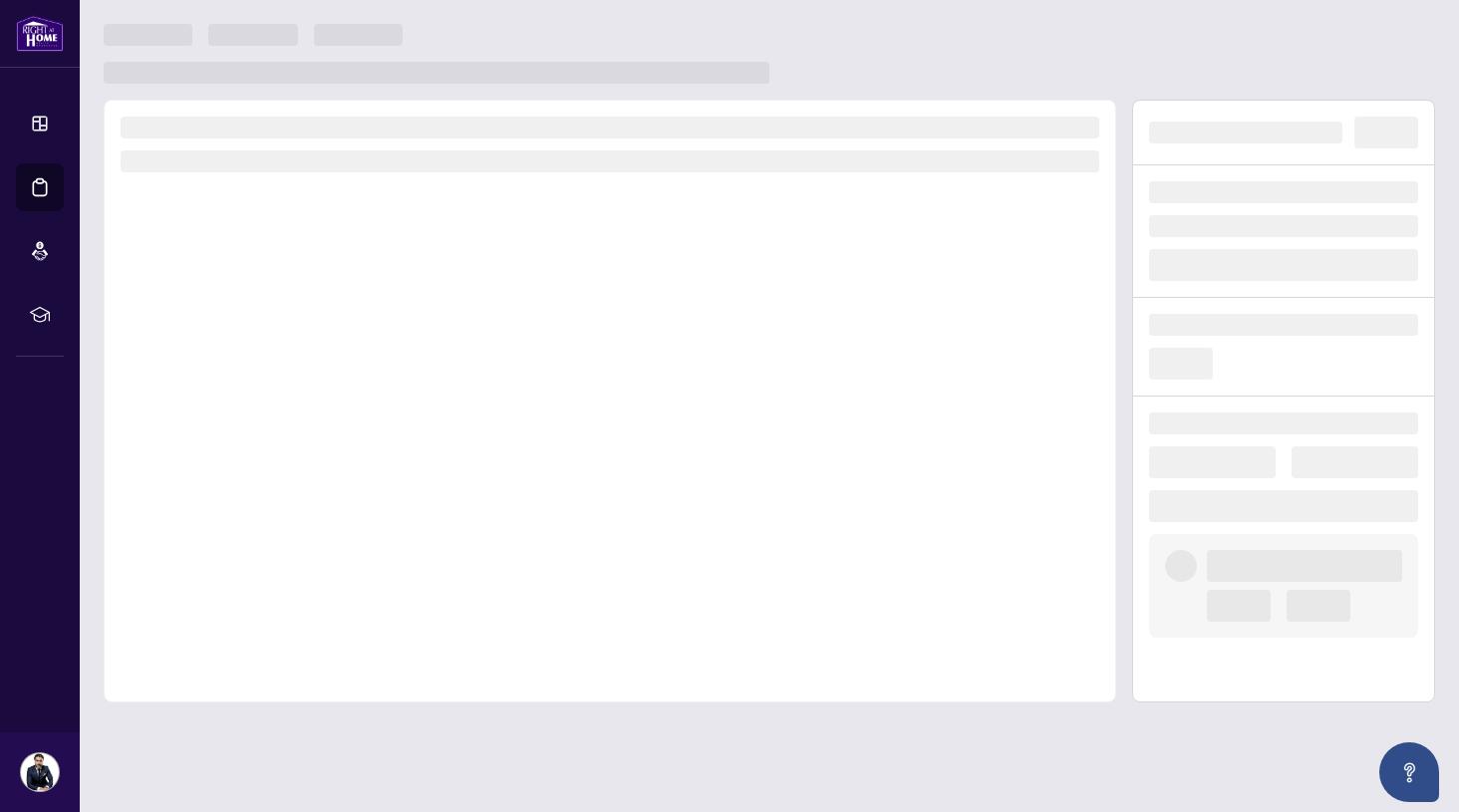 scroll, scrollTop: 0, scrollLeft: 0, axis: both 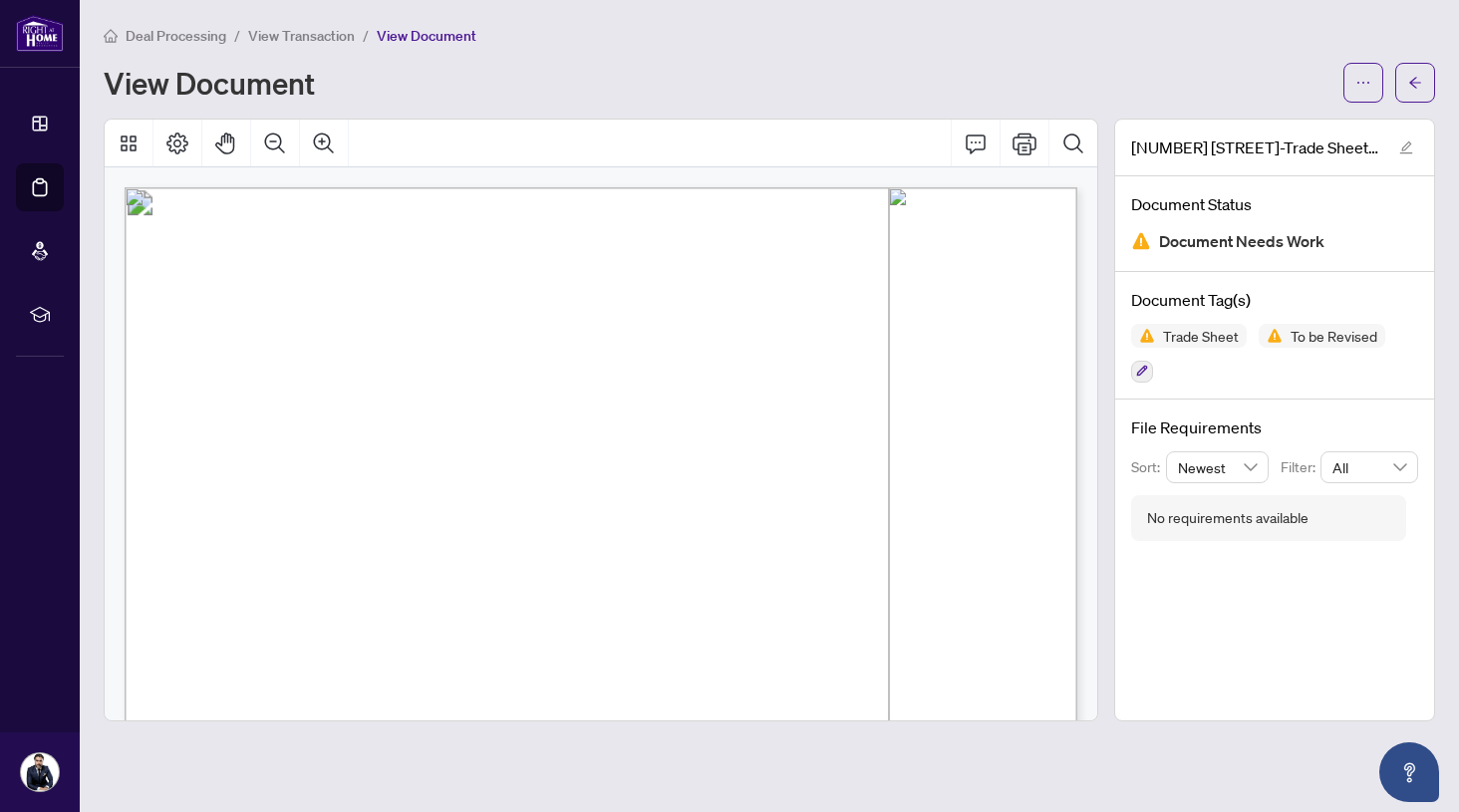 drag, startPoint x: 1025, startPoint y: 266, endPoint x: 979, endPoint y: 215, distance: 68.680419 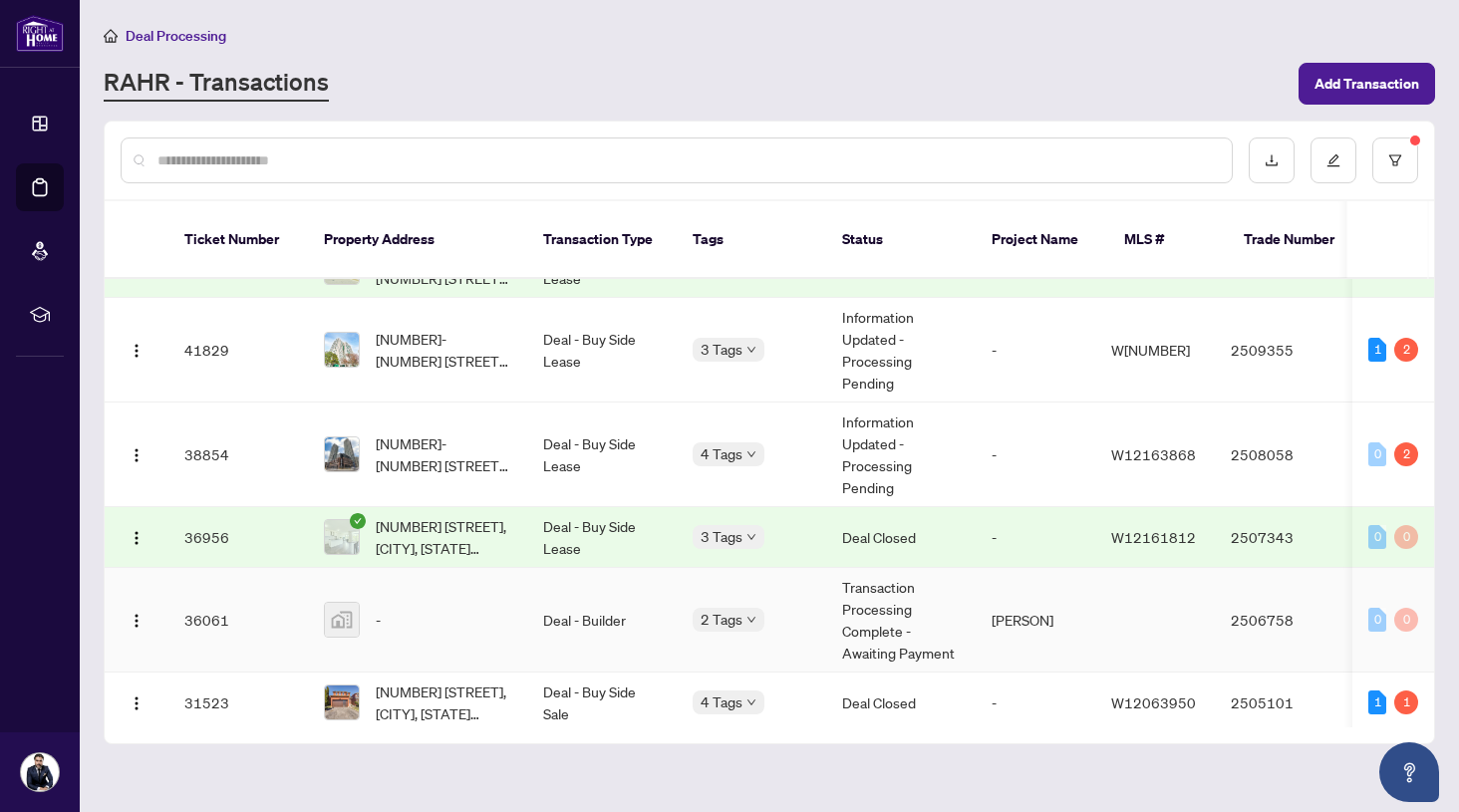 scroll, scrollTop: 250, scrollLeft: 2, axis: both 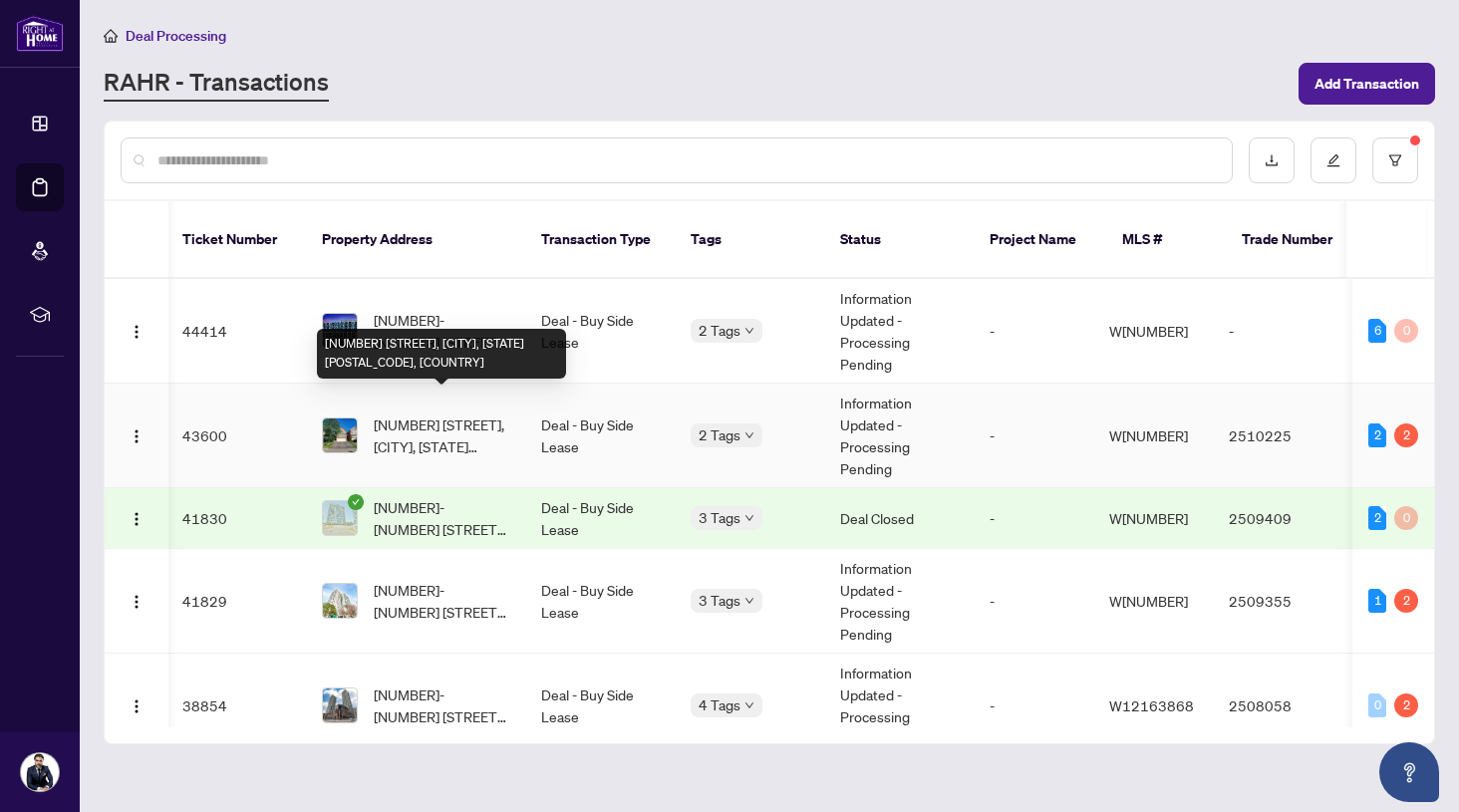 click on "[NUMBER] [STREET], [CITY], [STATE] [POSTAL_CODE], [COUNTRY]" at bounding box center [441, 435] 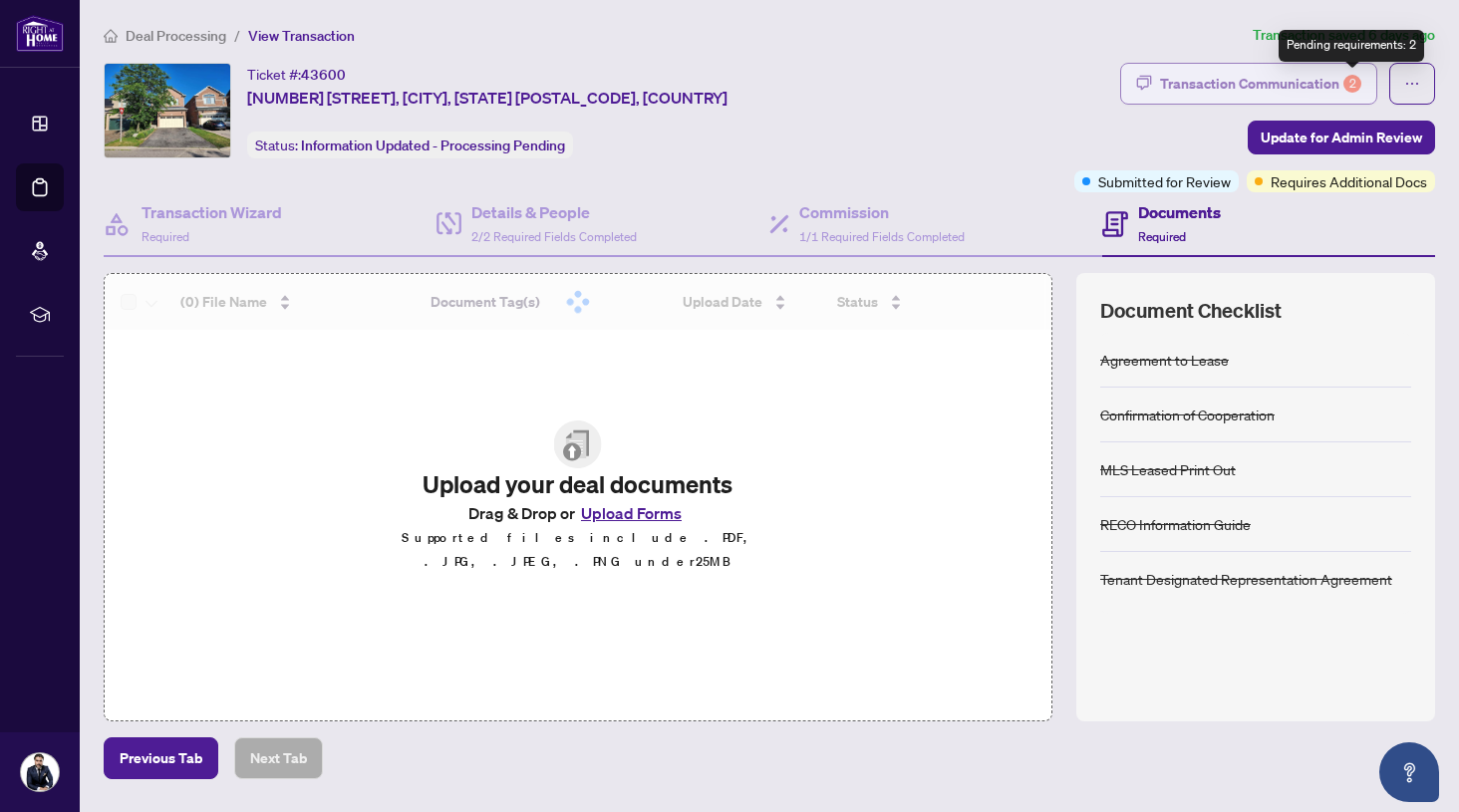 click on "2" at bounding box center (1352, 84) 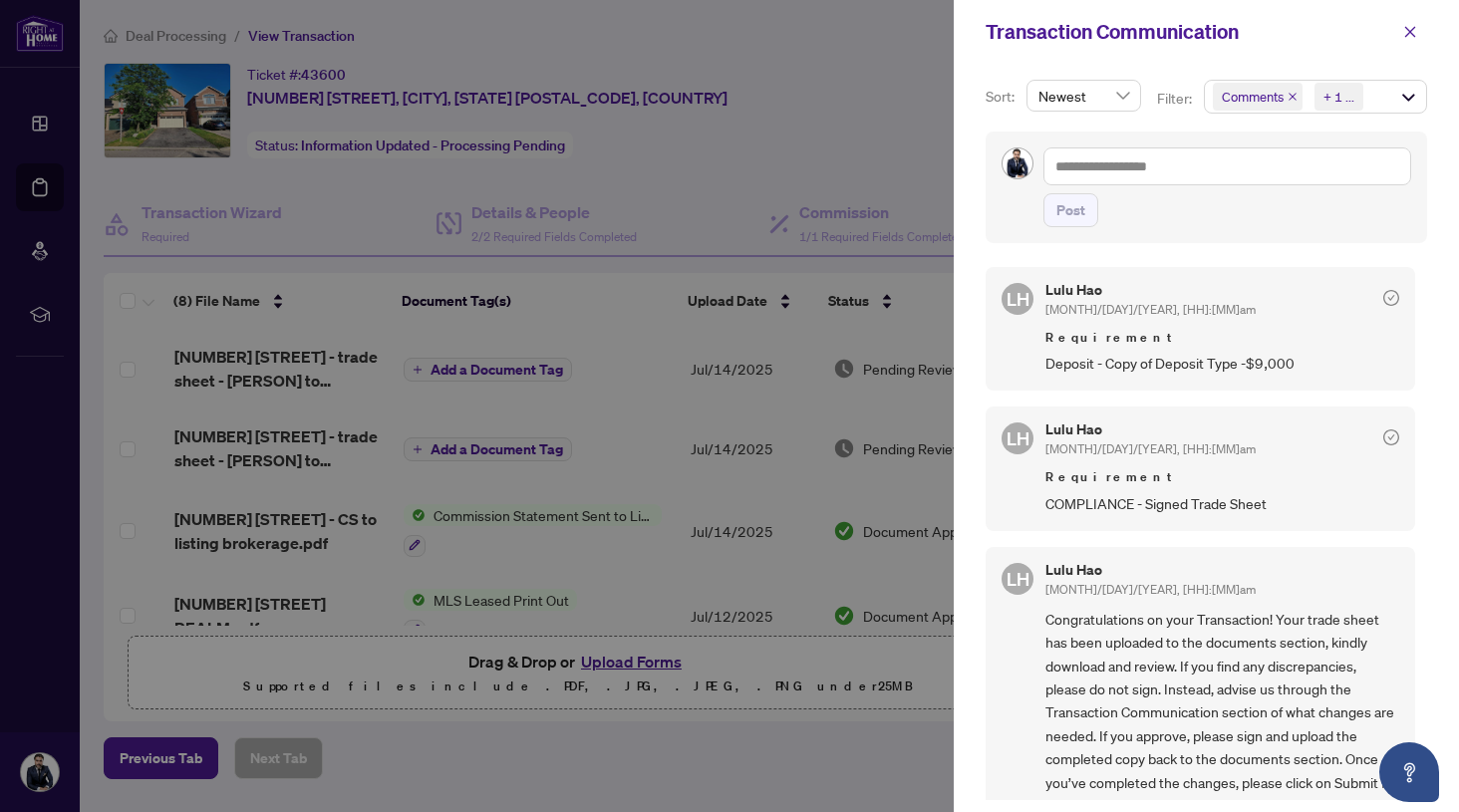 click 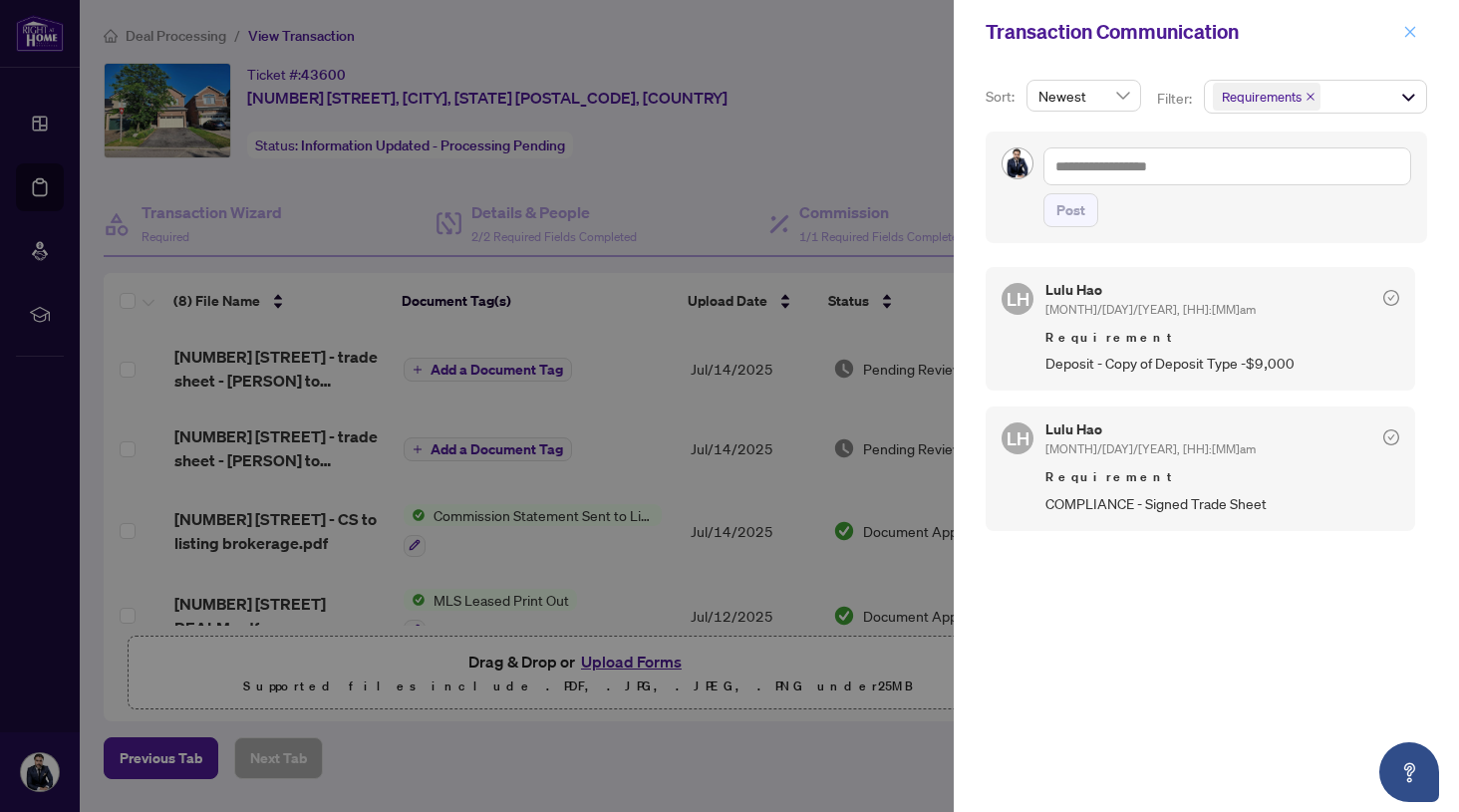 click 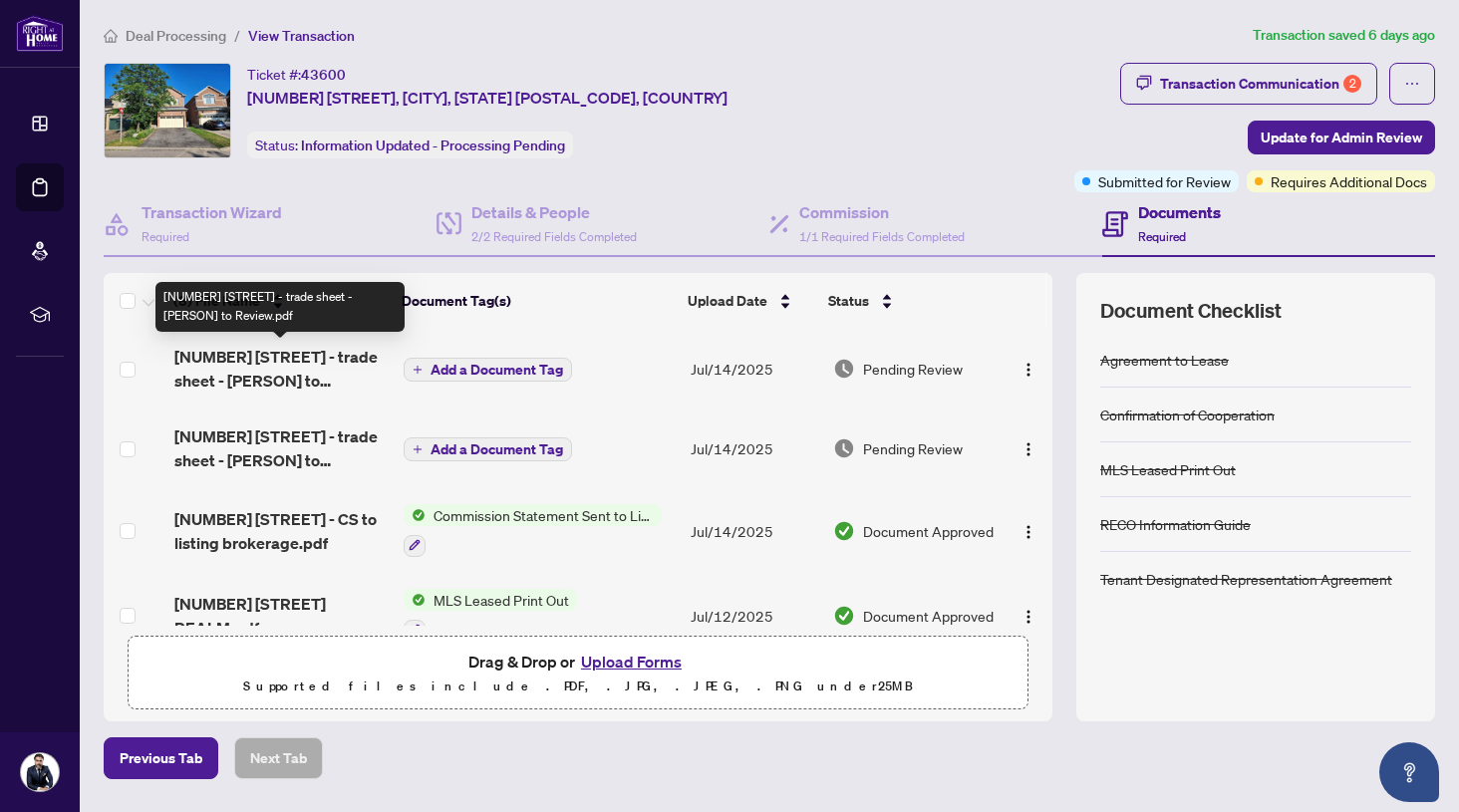 click on "[NUMBER] [STREET] - trade sheet - [PERSON] to Review.pdf" at bounding box center [281, 369] 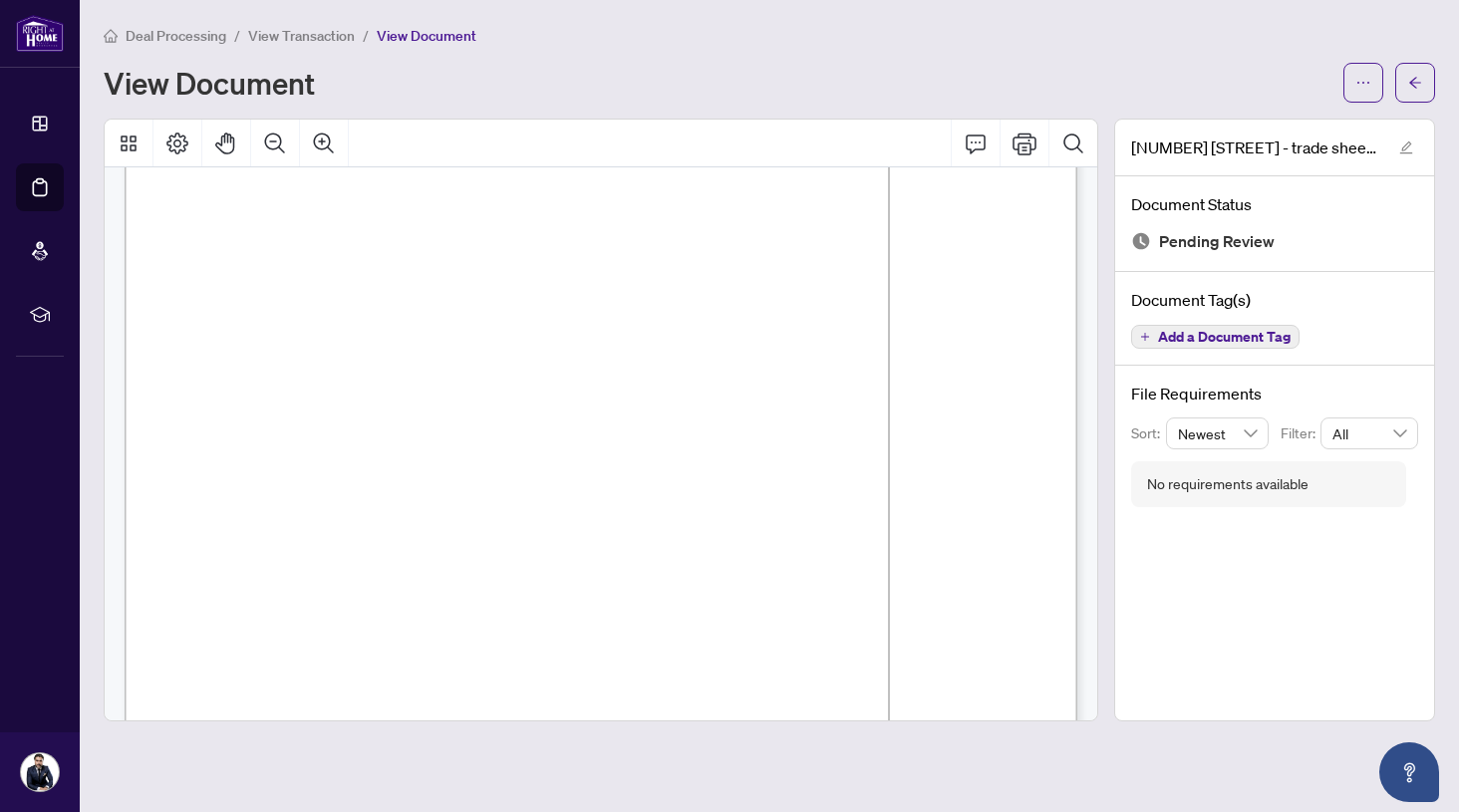 scroll, scrollTop: 32, scrollLeft: 0, axis: vertical 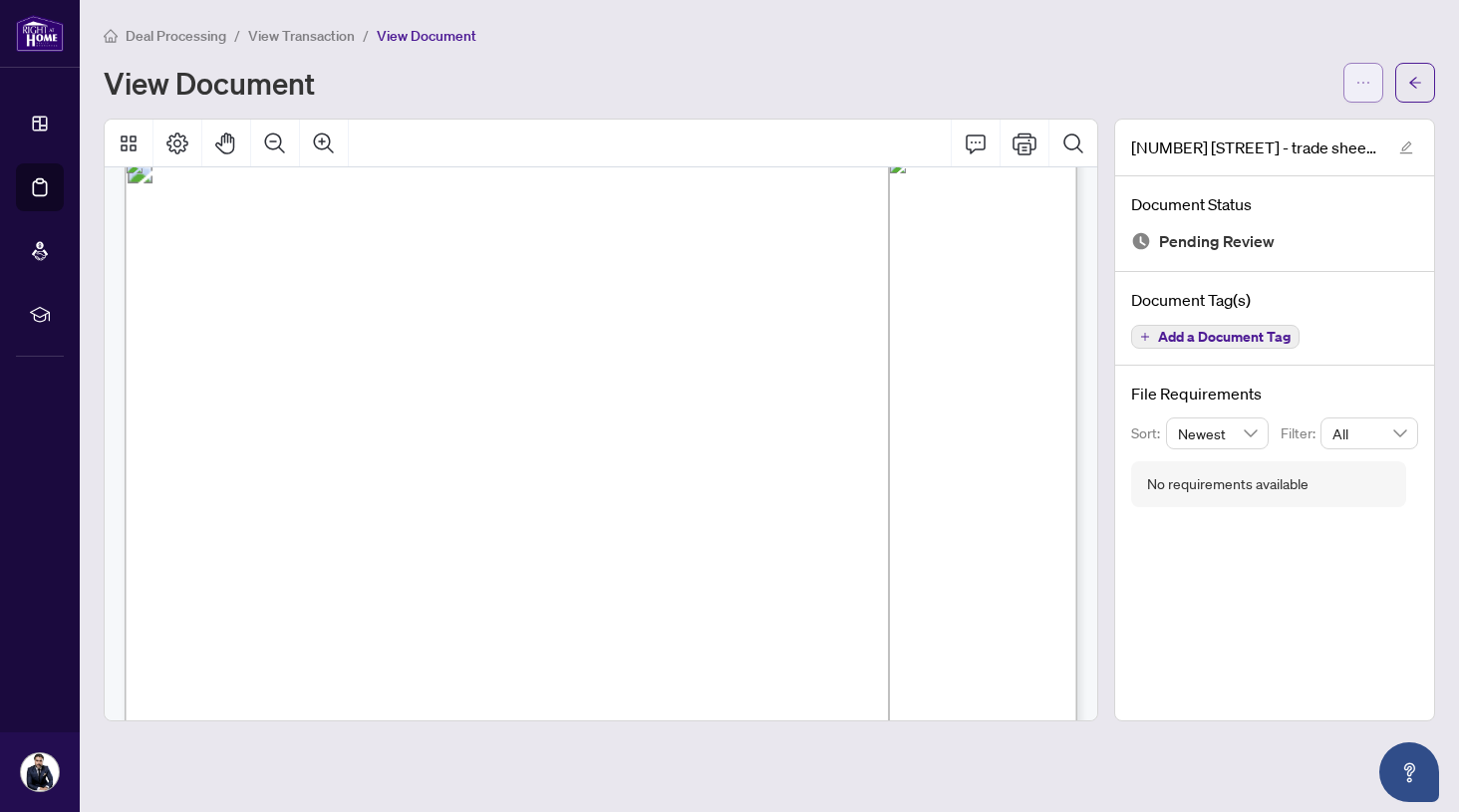 click at bounding box center [1363, 83] 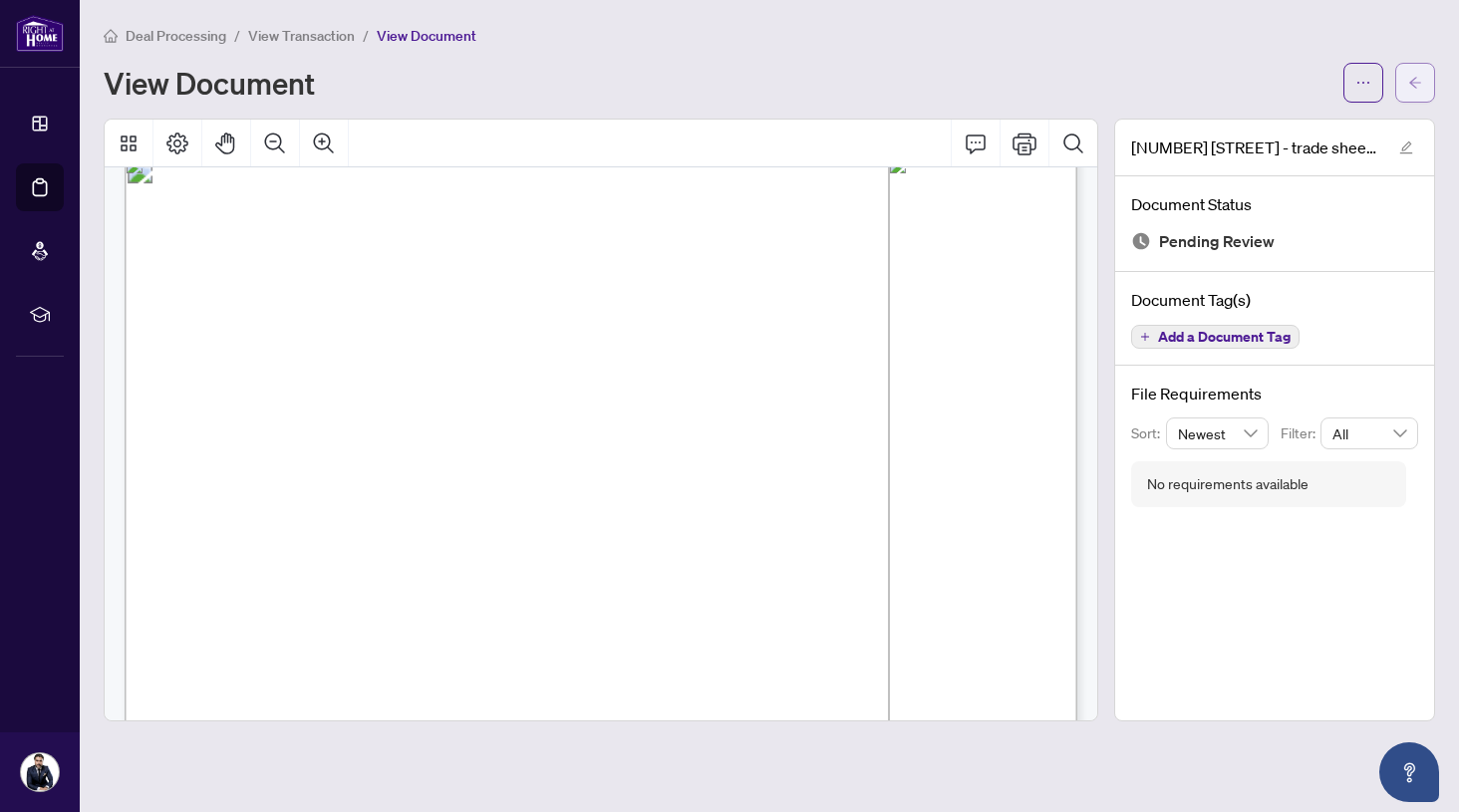 click at bounding box center [1415, 83] 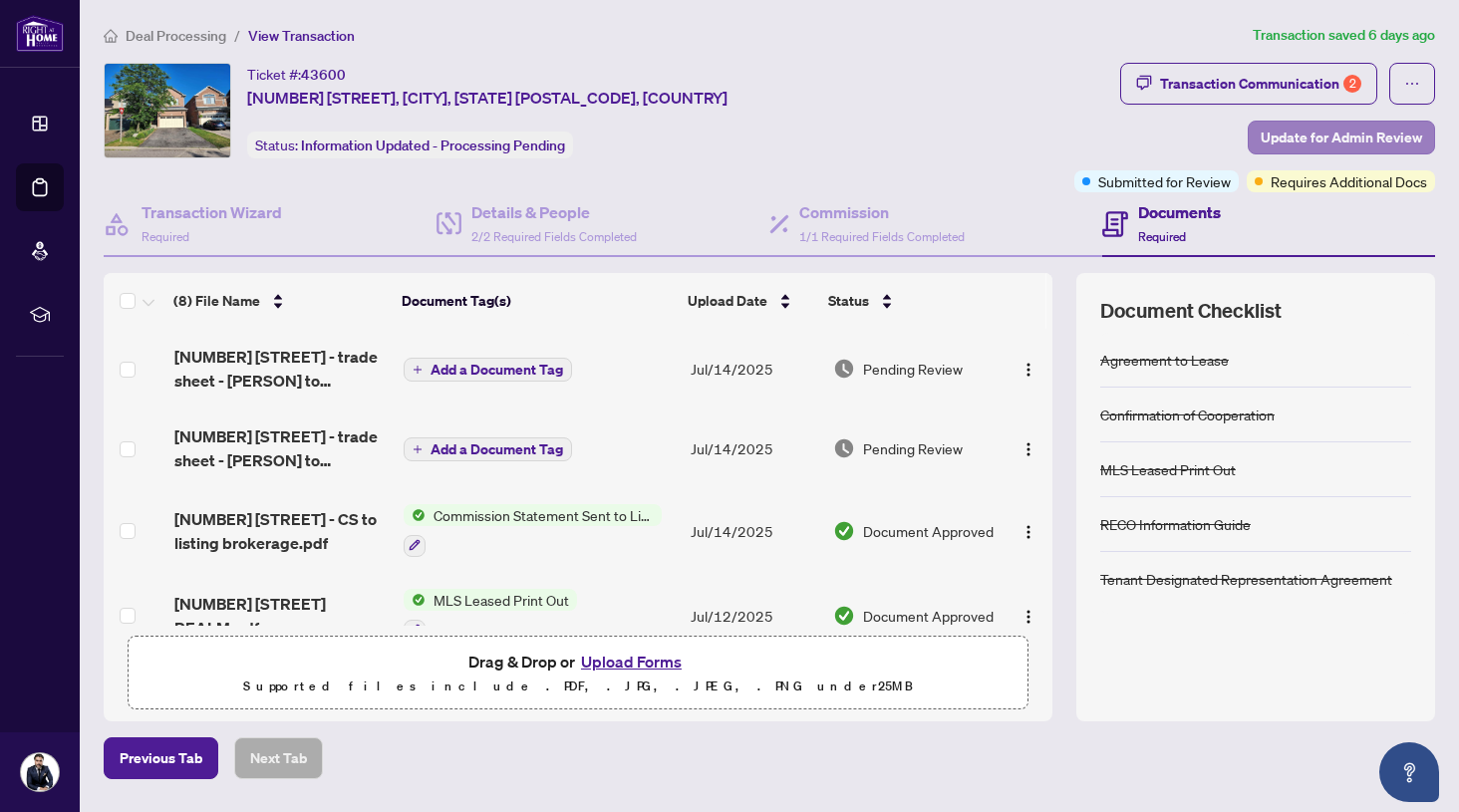 click on "Update for Admin Review" at bounding box center (1341, 137) 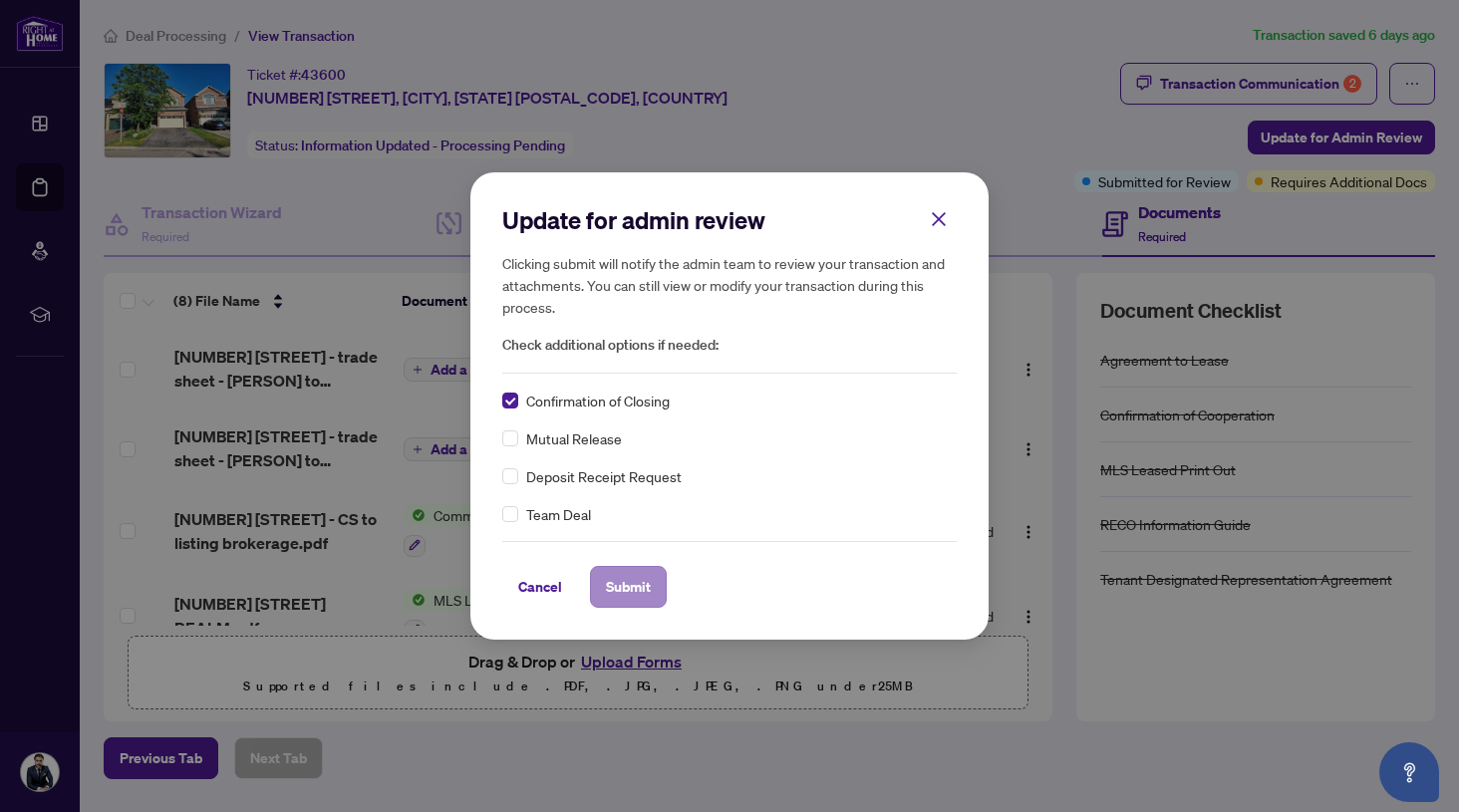 click on "Submit" at bounding box center (628, 587) 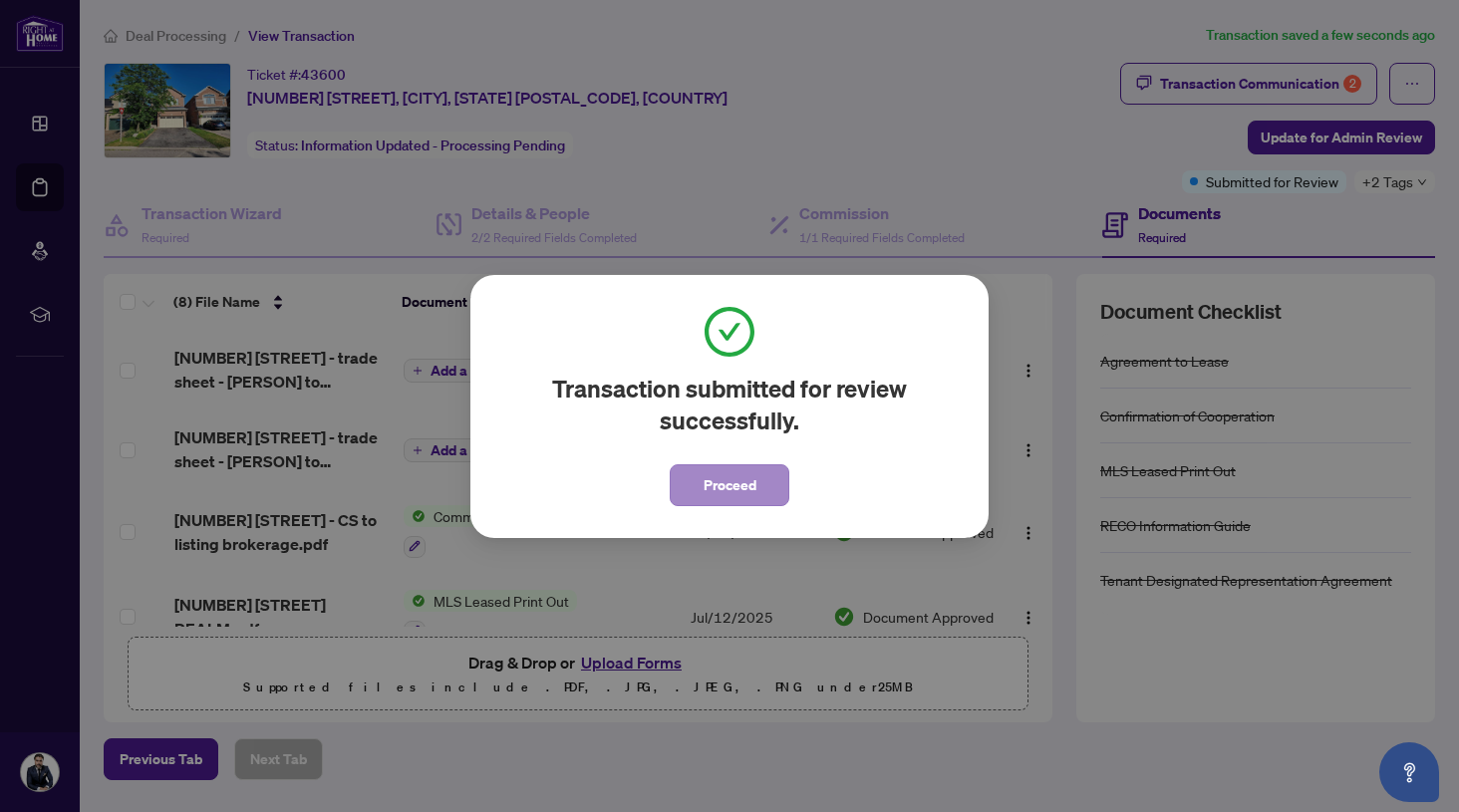click on "Proceed" at bounding box center [730, 485] 